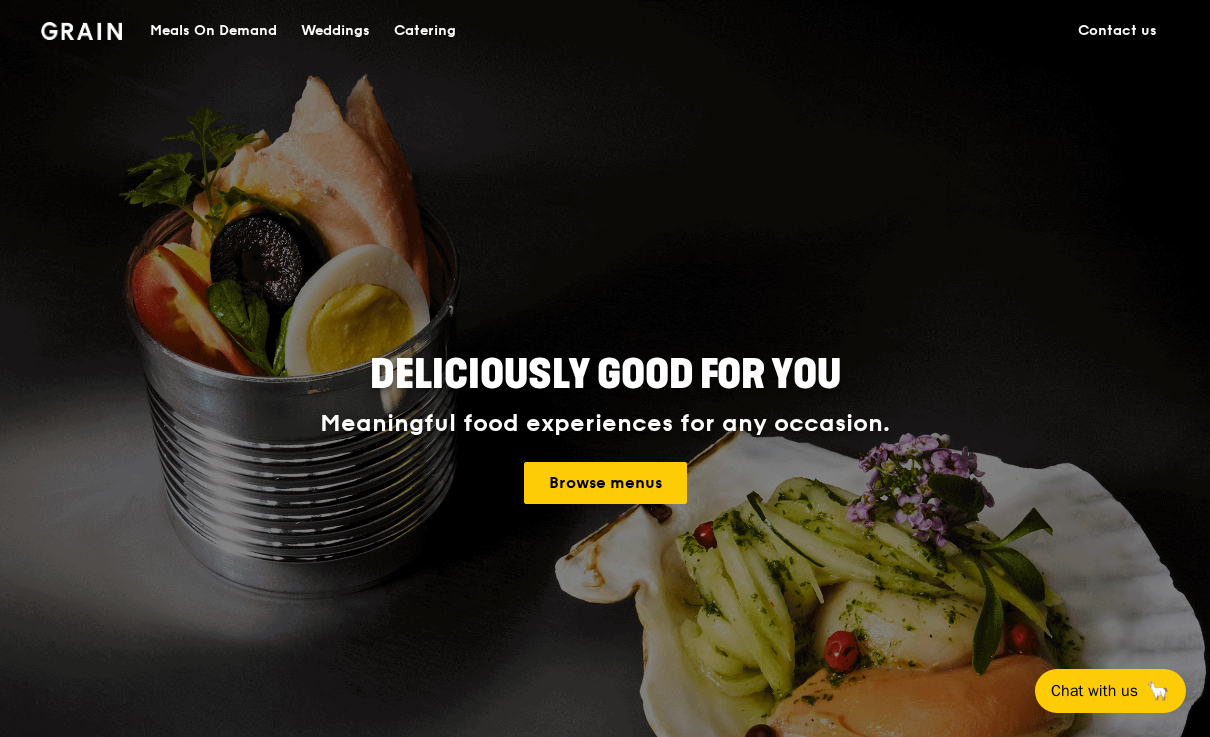 scroll, scrollTop: 0, scrollLeft: 0, axis: both 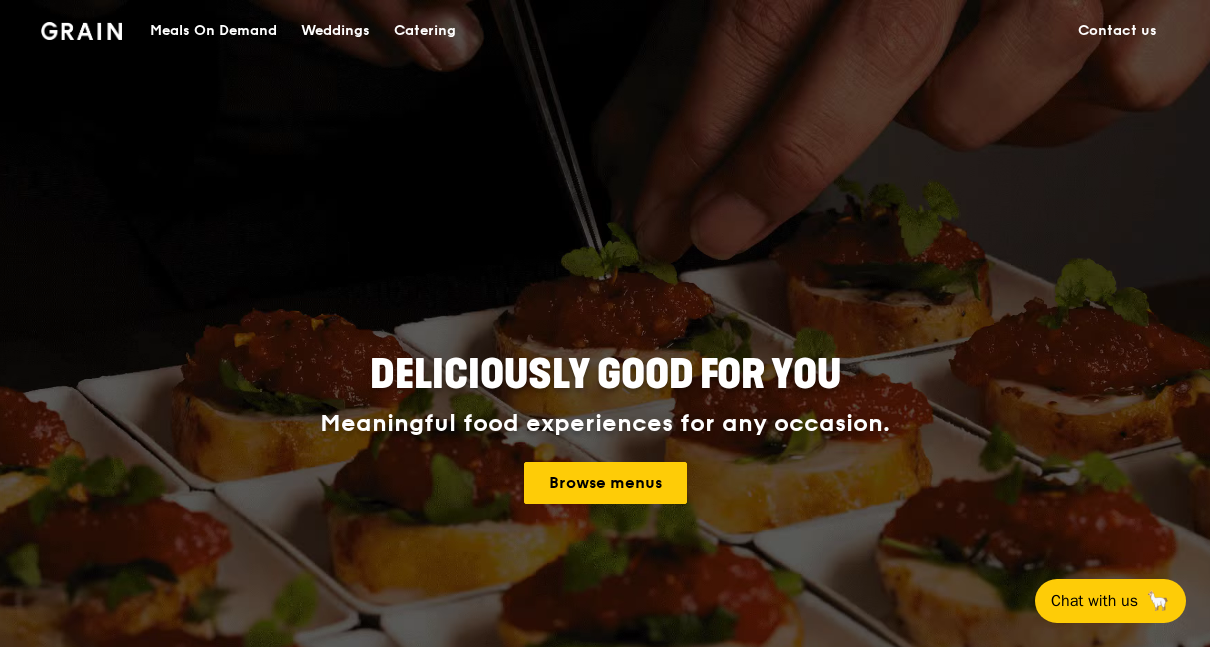 click on "Browse menus" at bounding box center [605, 483] 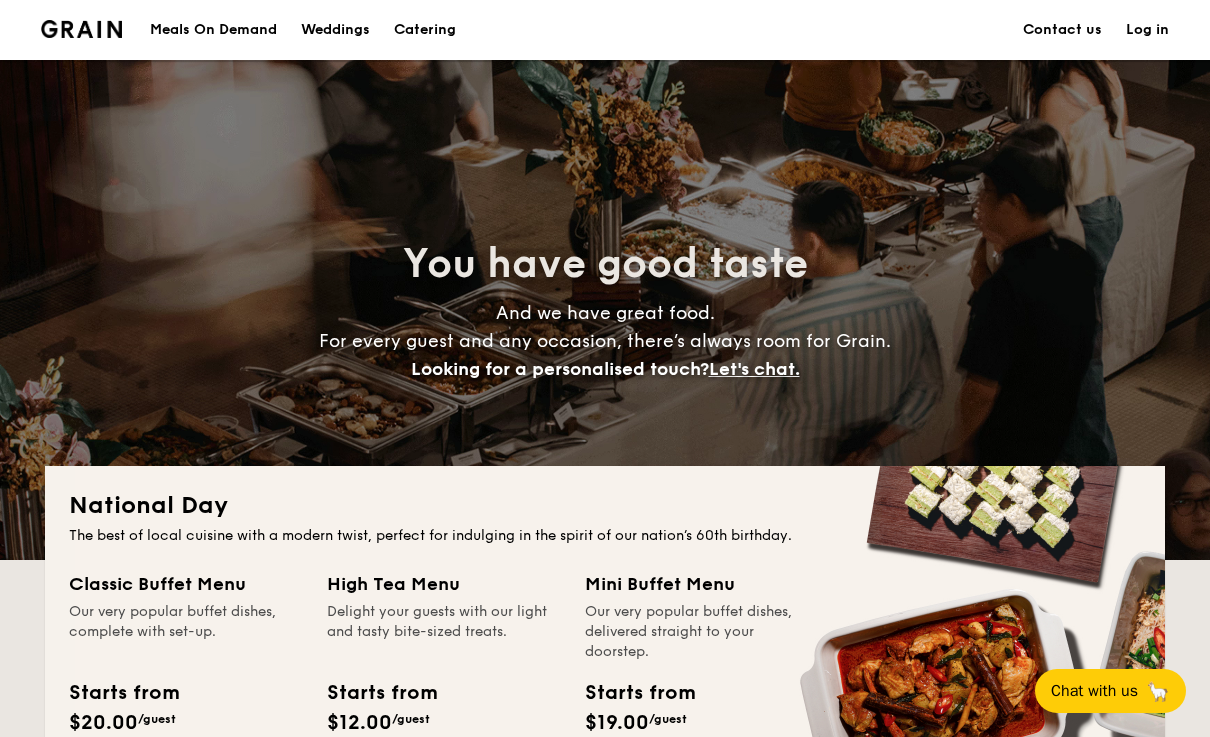 scroll, scrollTop: 0, scrollLeft: 0, axis: both 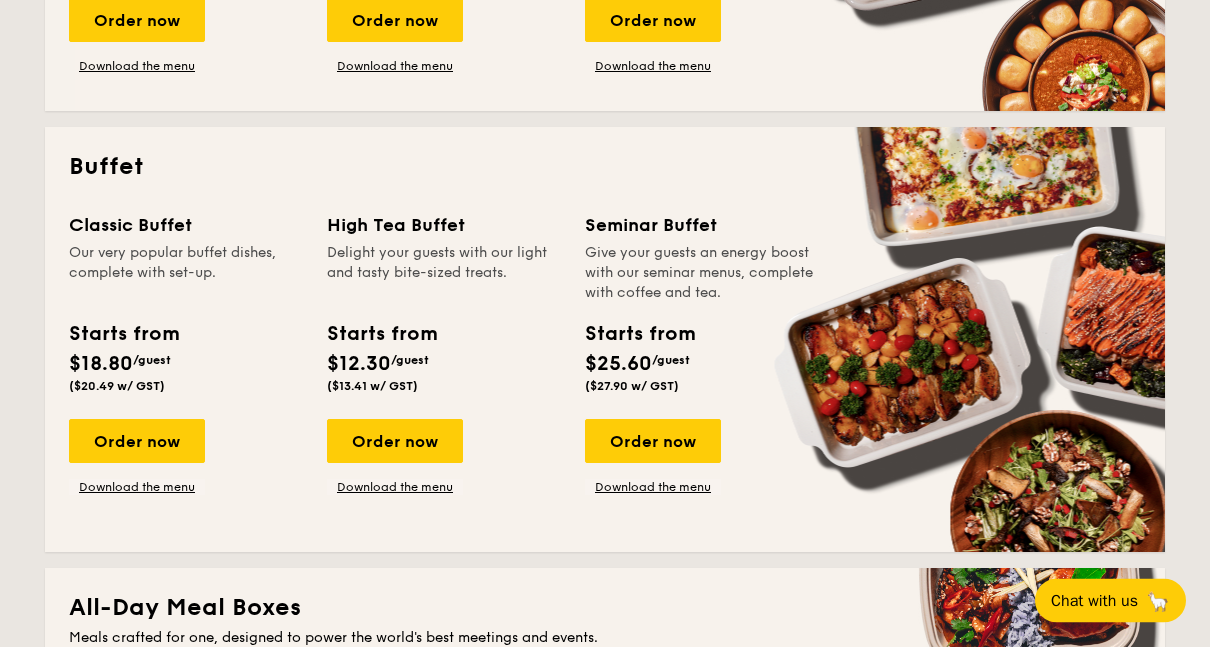 click on "Order now" at bounding box center [137, 442] 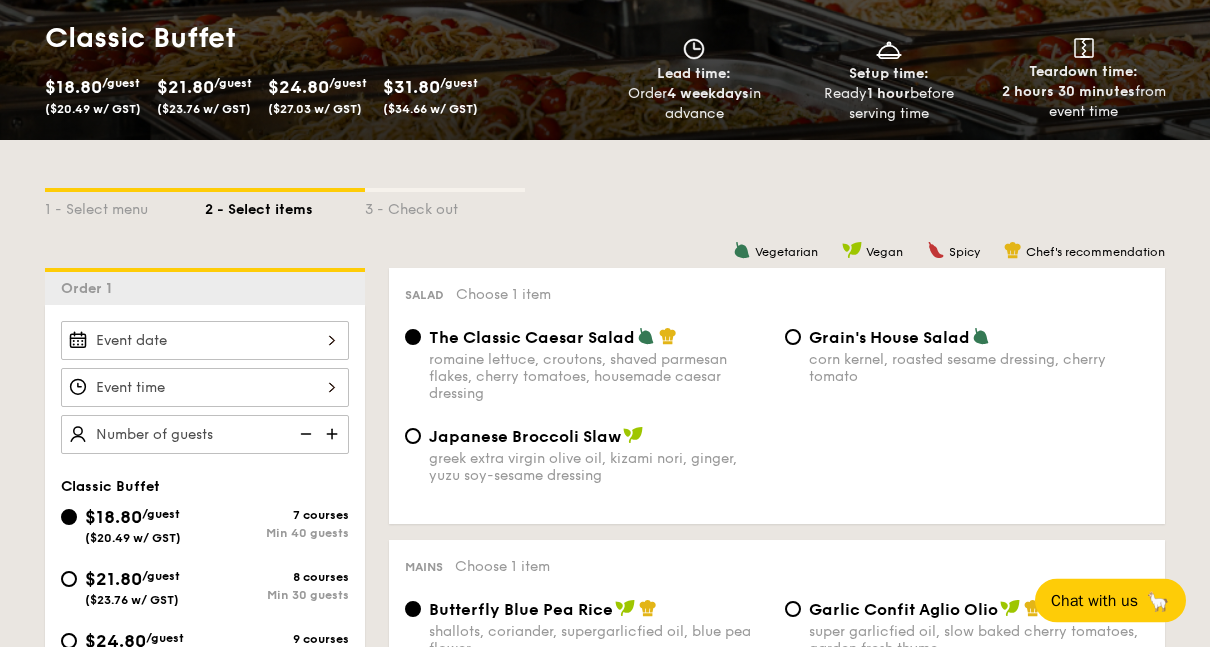 scroll, scrollTop: 287, scrollLeft: 0, axis: vertical 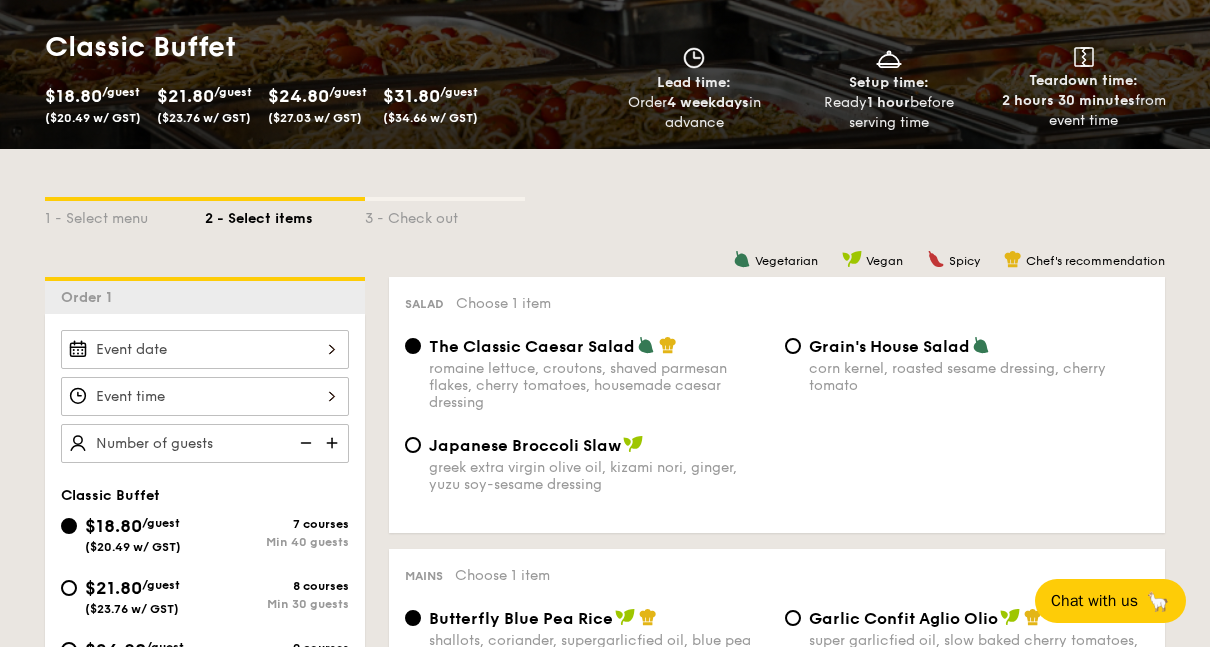 click at bounding box center [334, 443] 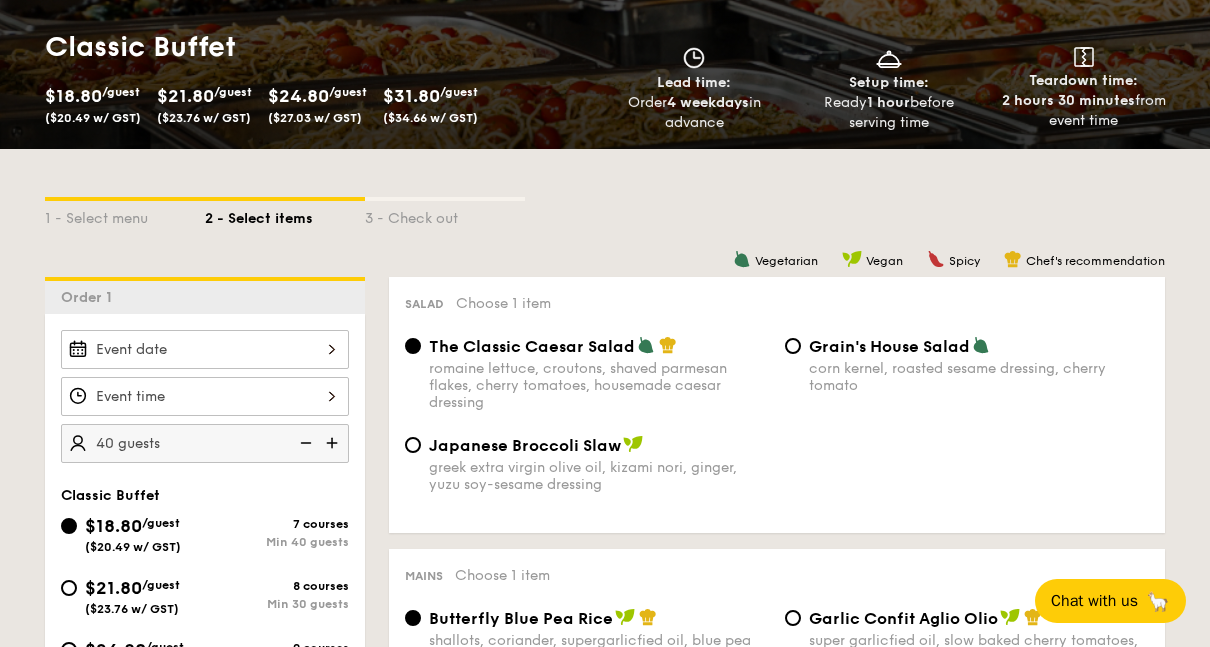 click at bounding box center (304, 443) 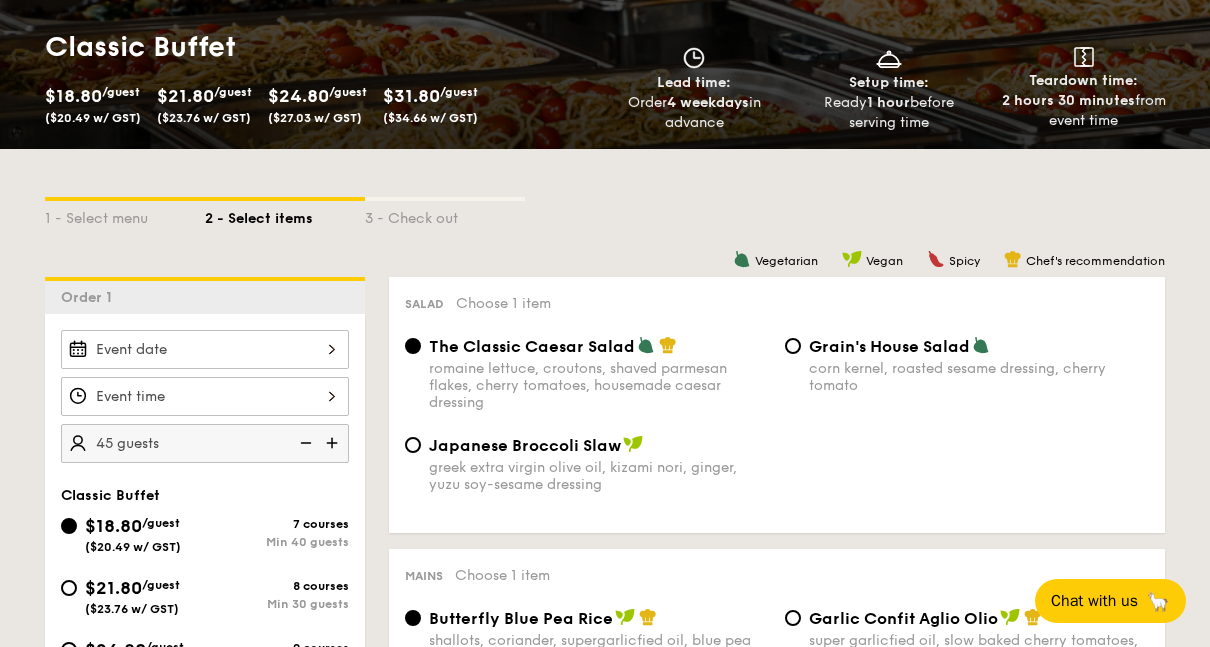 click on "Min 30 guests" at bounding box center (277, 666) 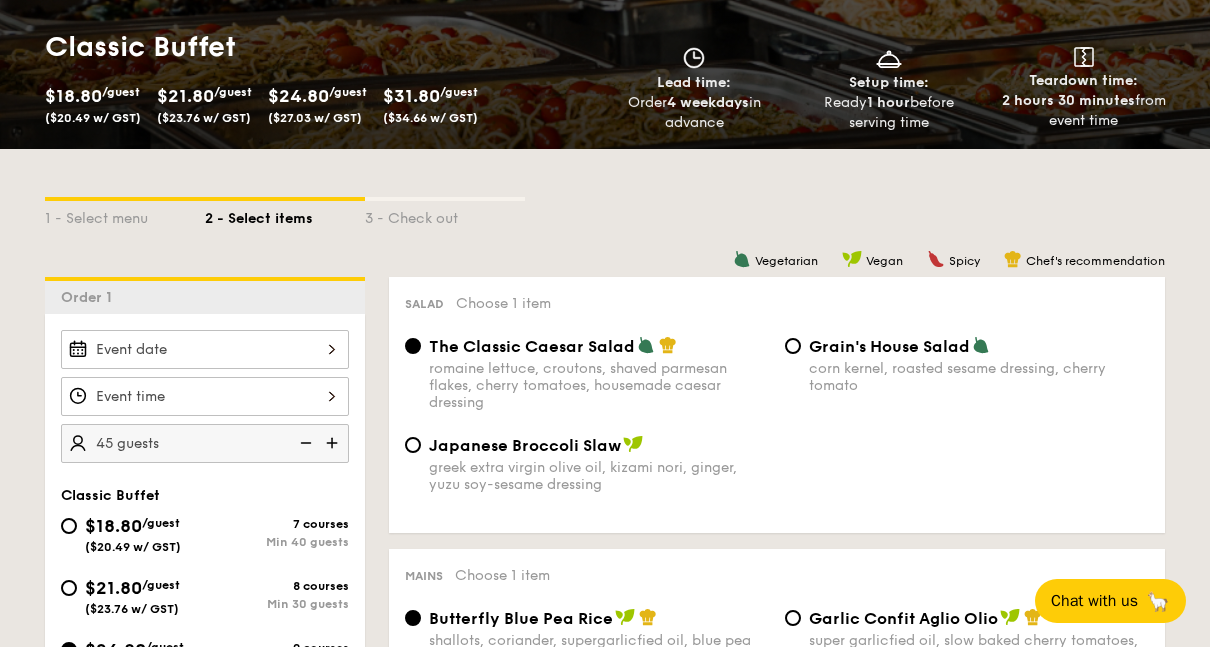 radio on "true" 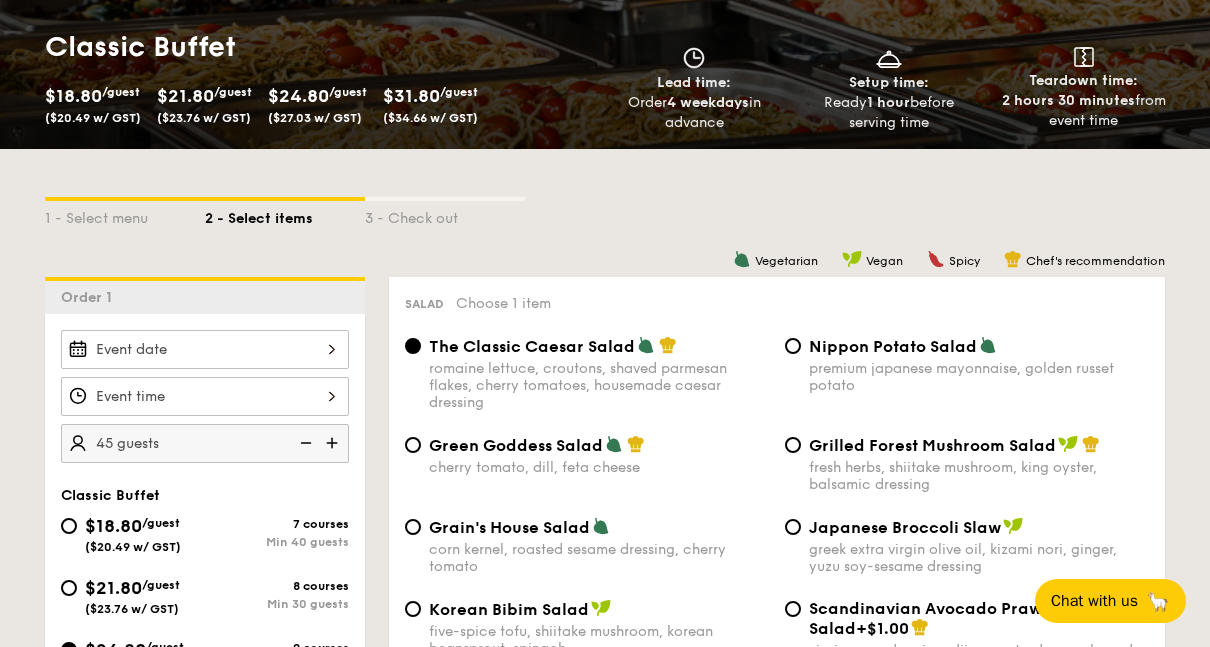 click on "Min 30 guests" at bounding box center (277, 728) 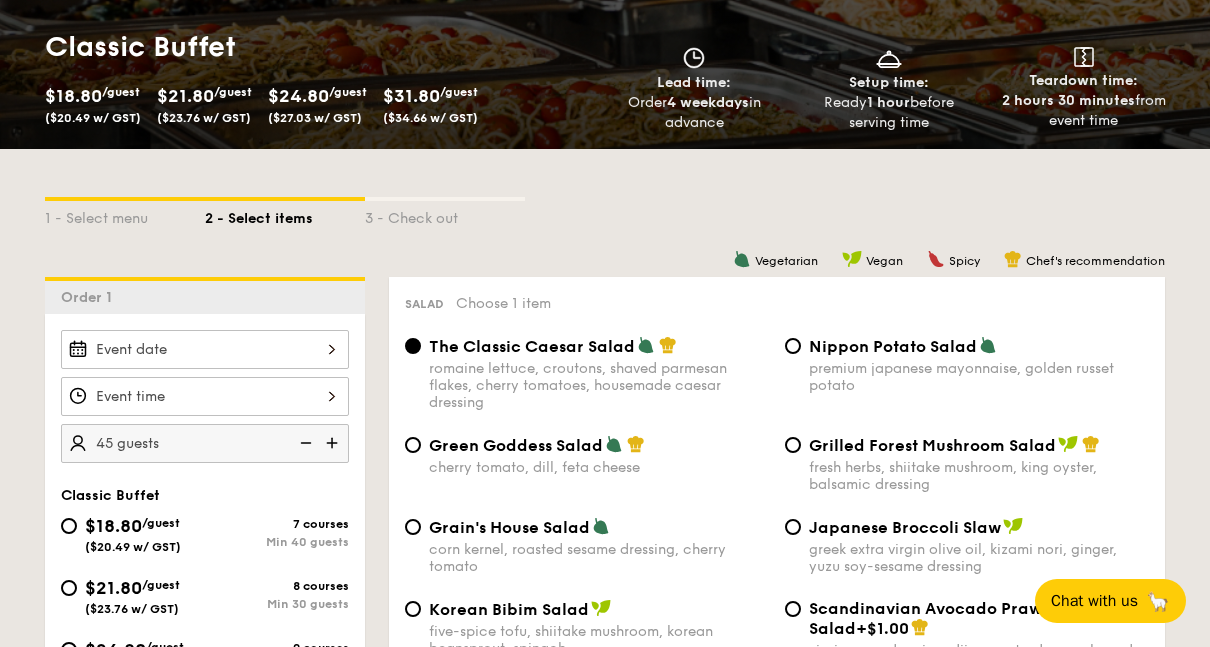 radio on "true" 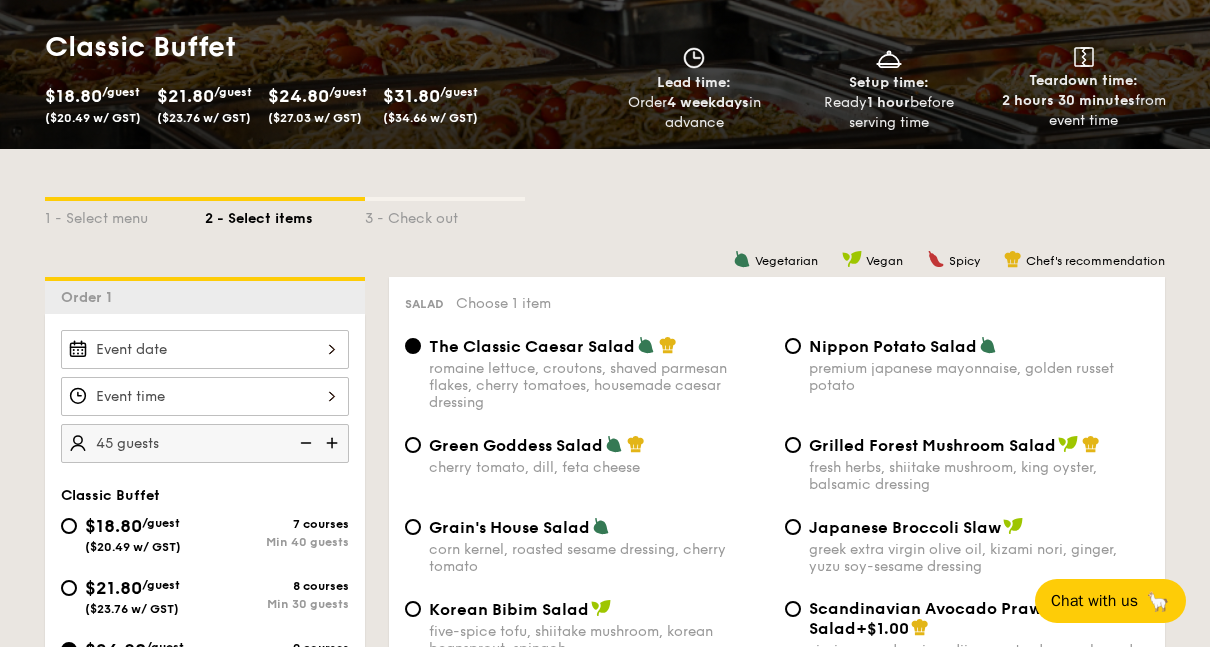 radio on "true" 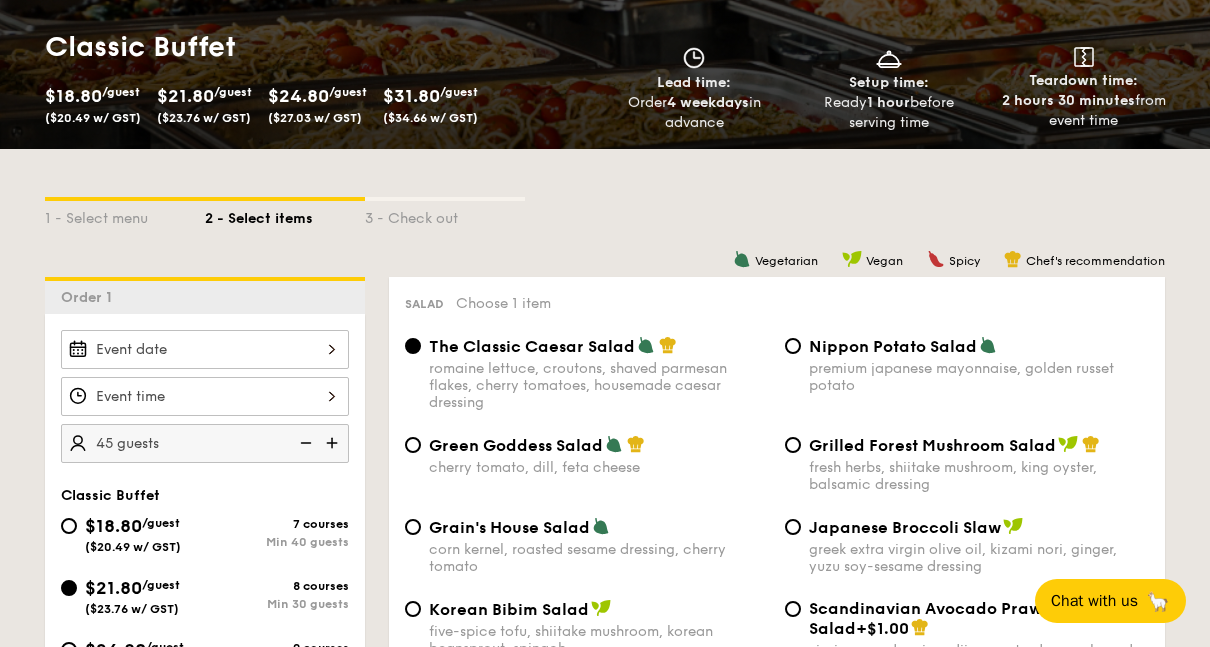 radio on "true" 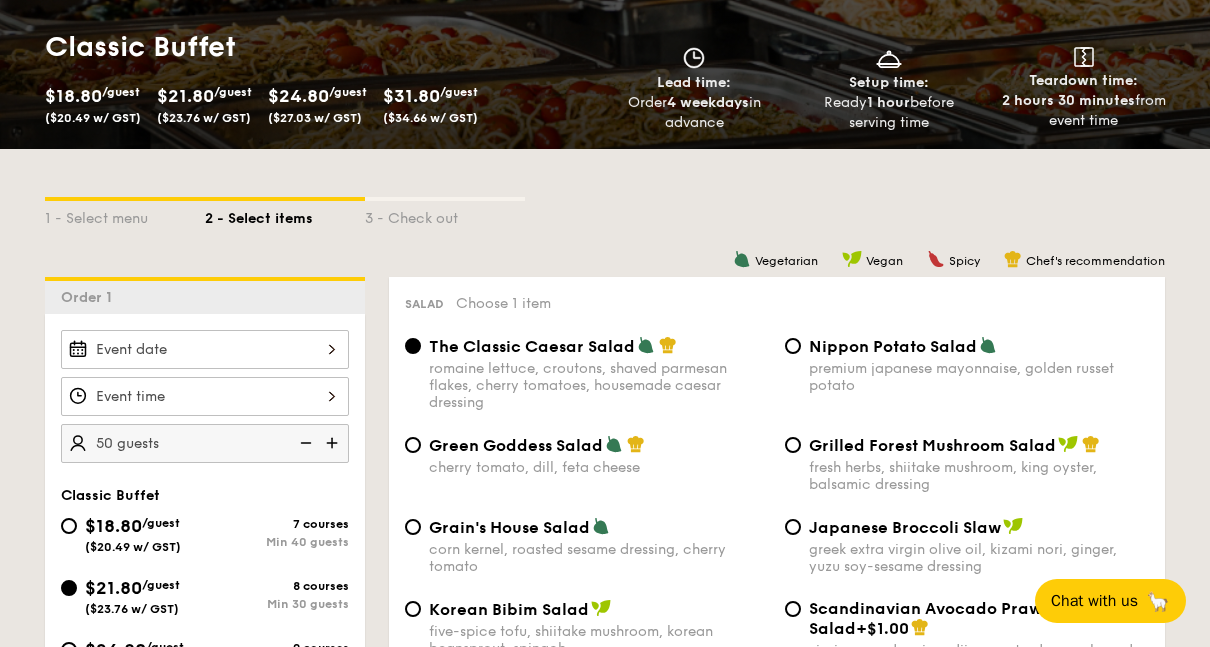 click at bounding box center [334, 443] 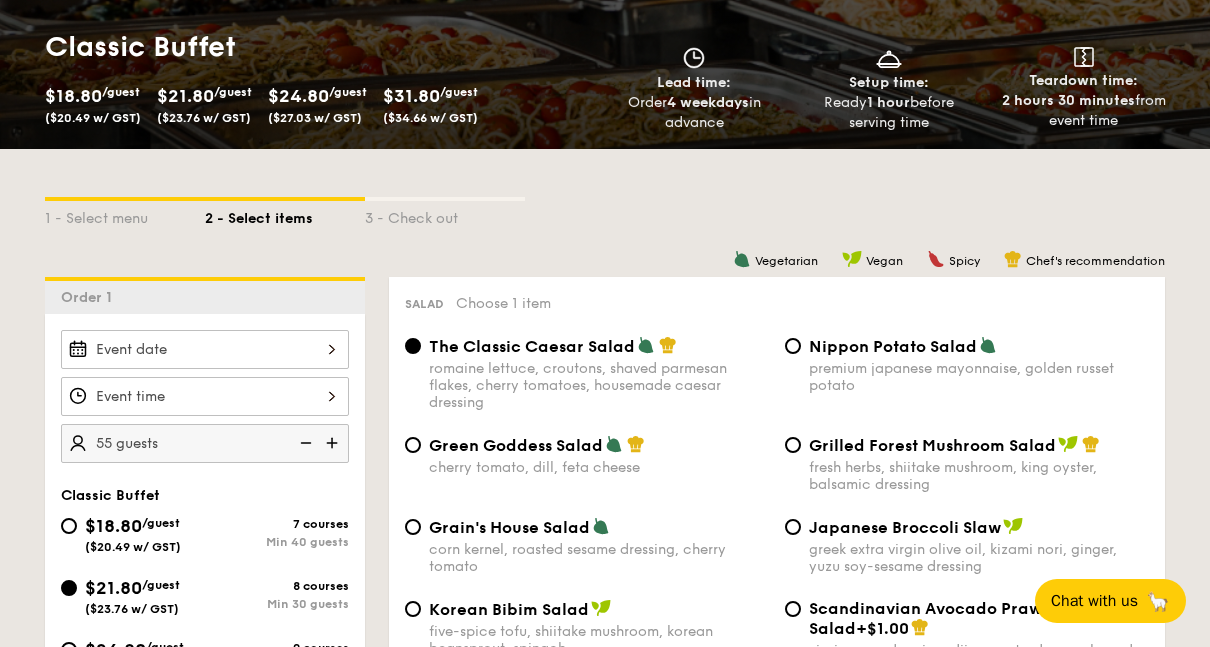 click at bounding box center [304, 443] 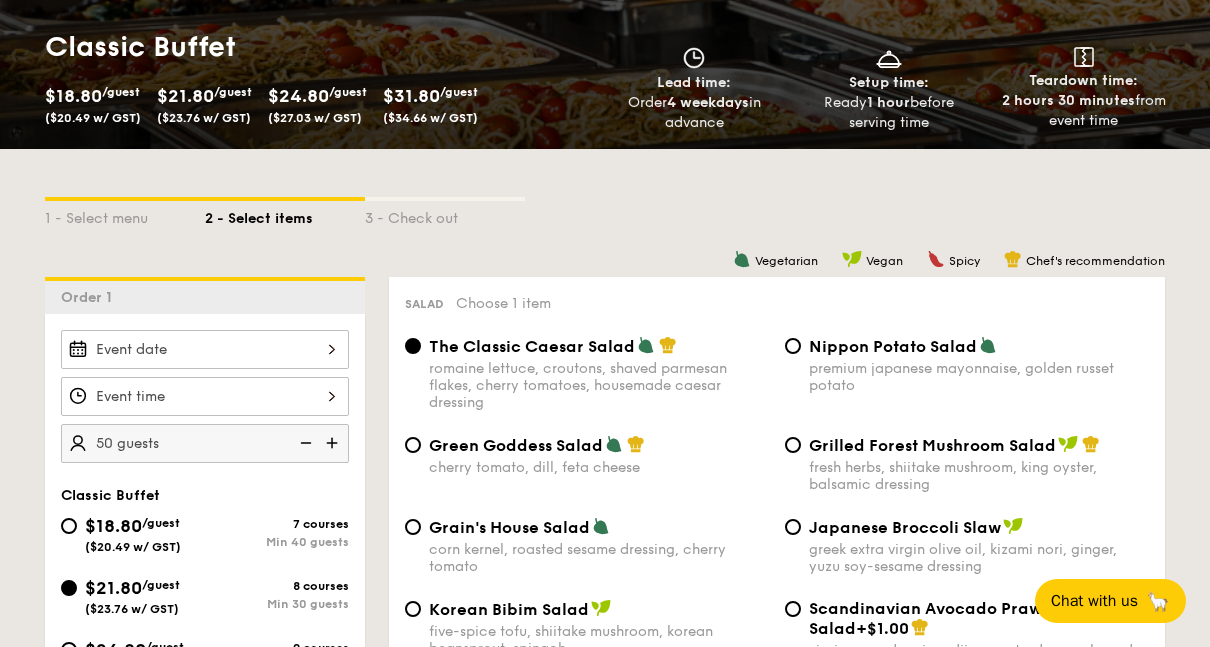 click at bounding box center [304, 443] 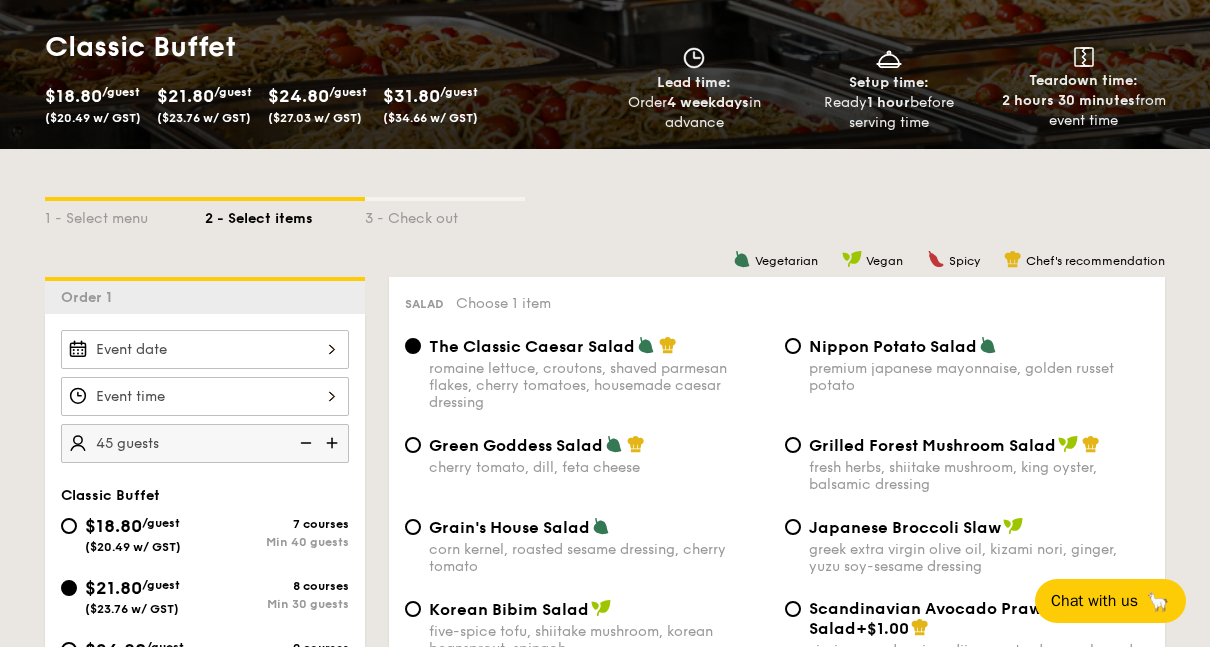 click at bounding box center [304, 443] 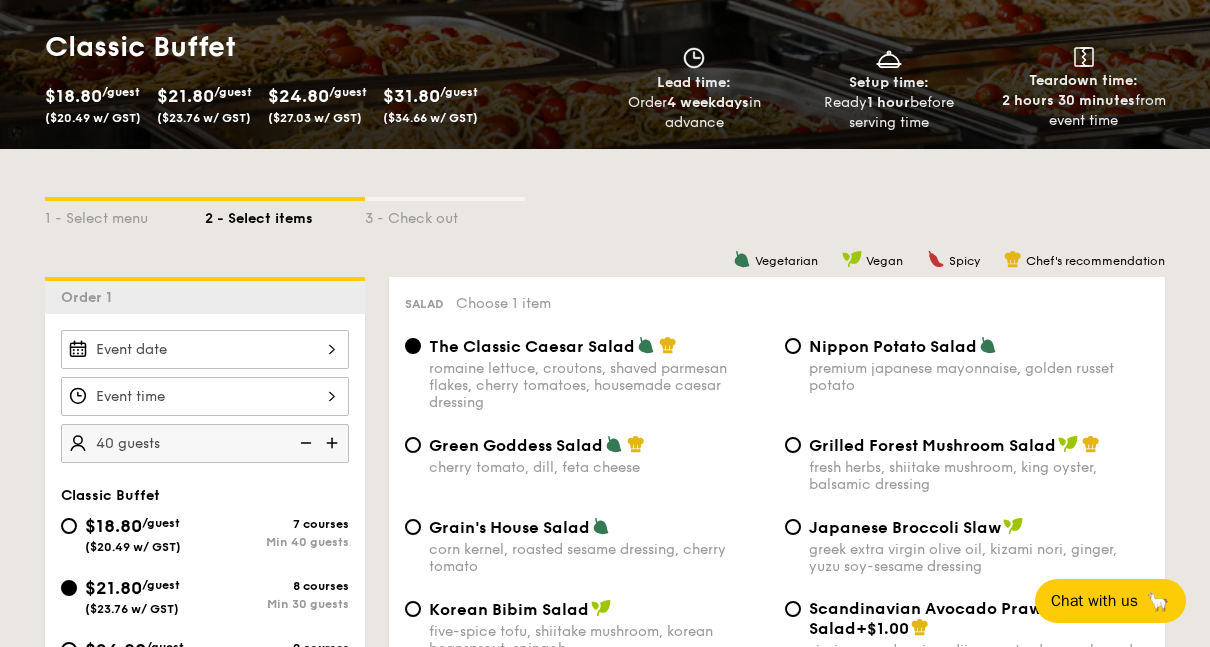click at bounding box center [304, 443] 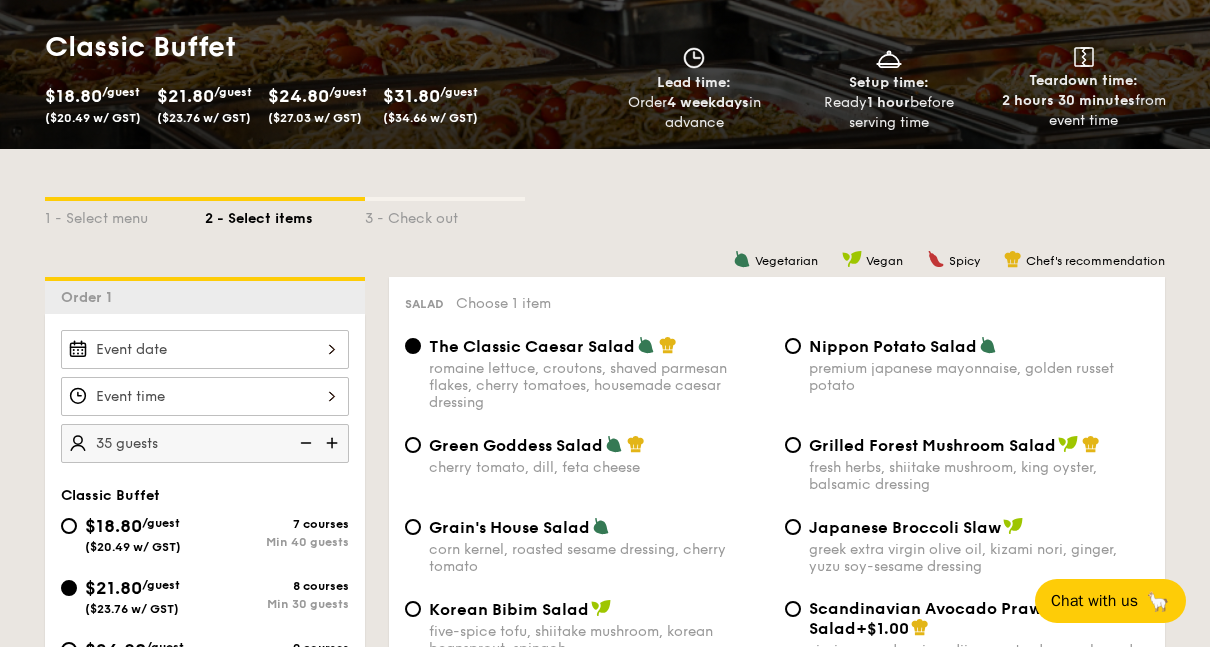 click at bounding box center [304, 443] 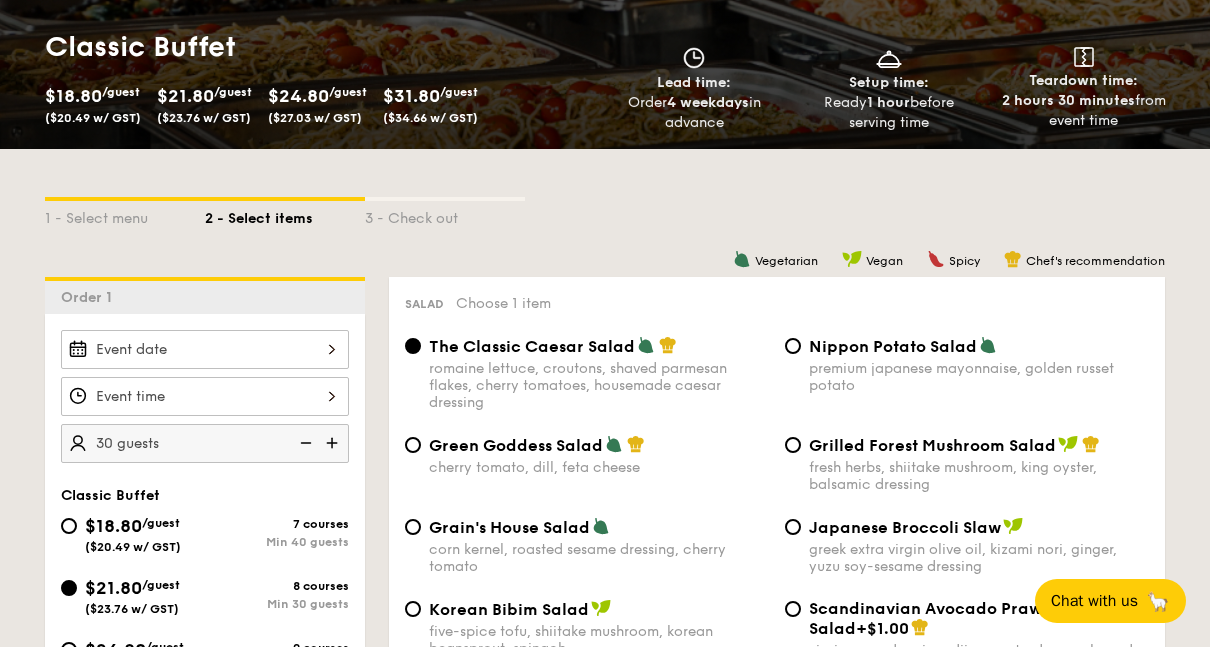 click at bounding box center (304, 443) 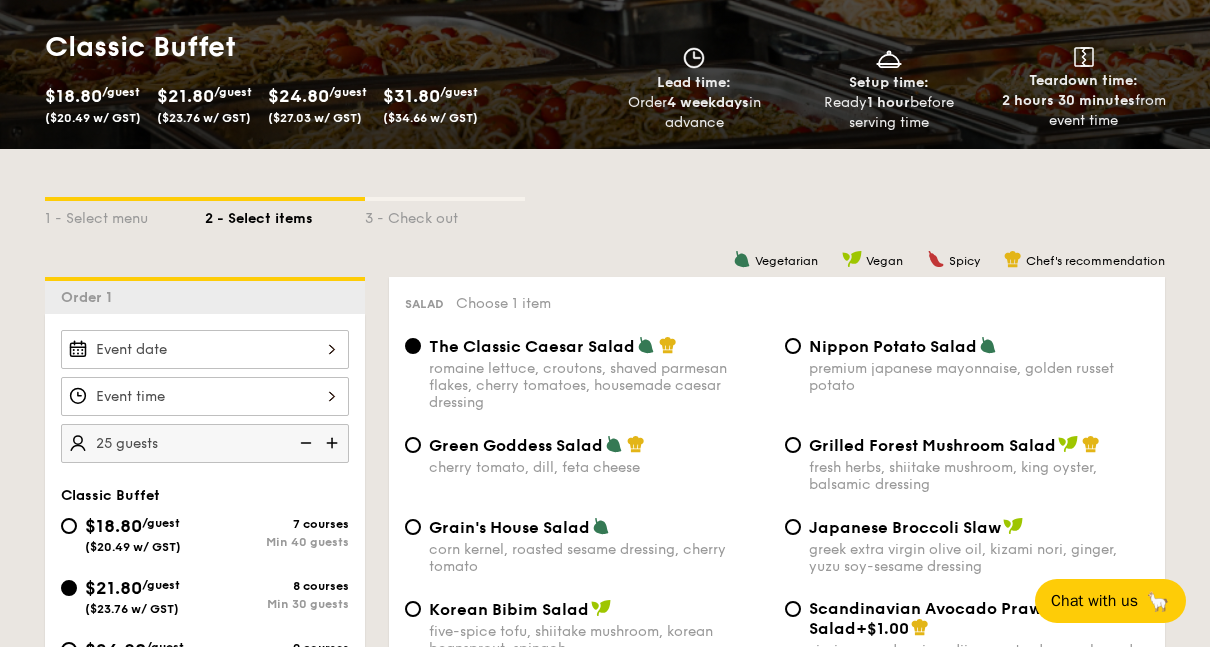 click at bounding box center [304, 443] 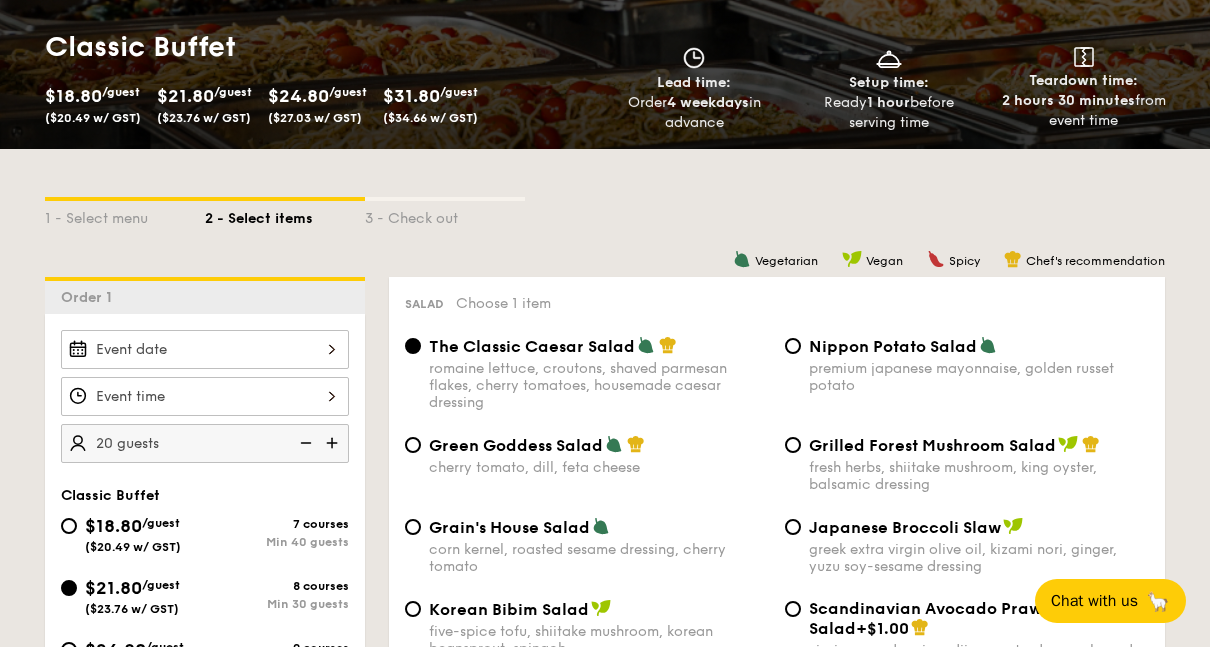 click at bounding box center [304, 443] 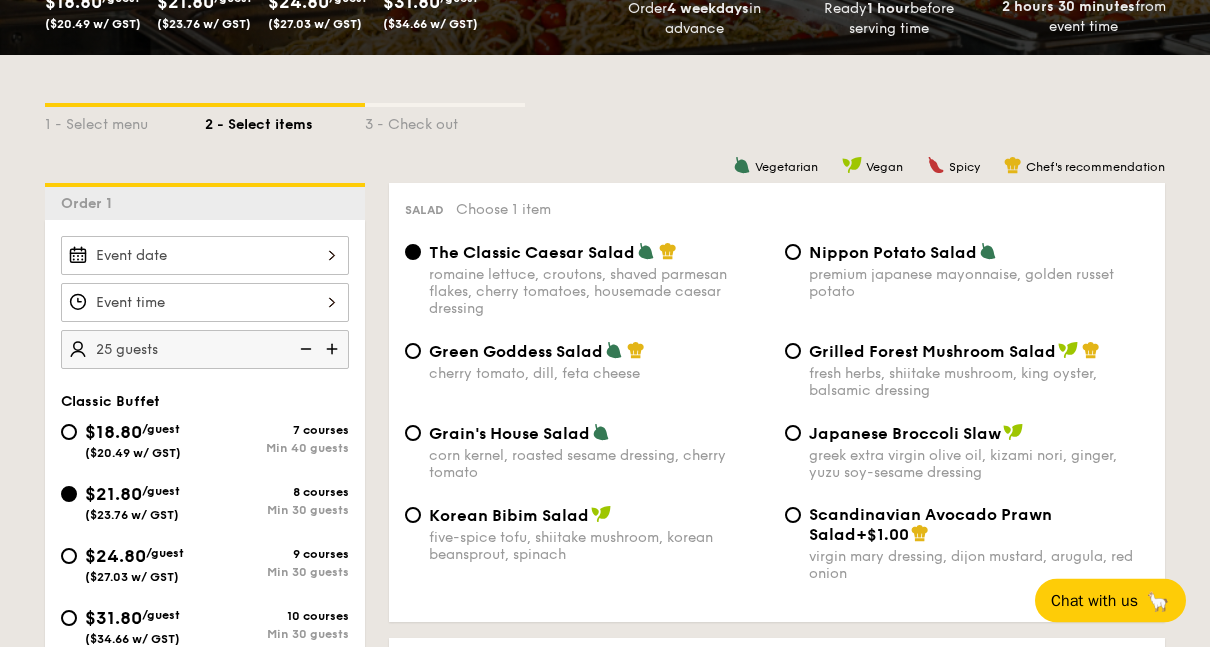 scroll, scrollTop: 381, scrollLeft: 0, axis: vertical 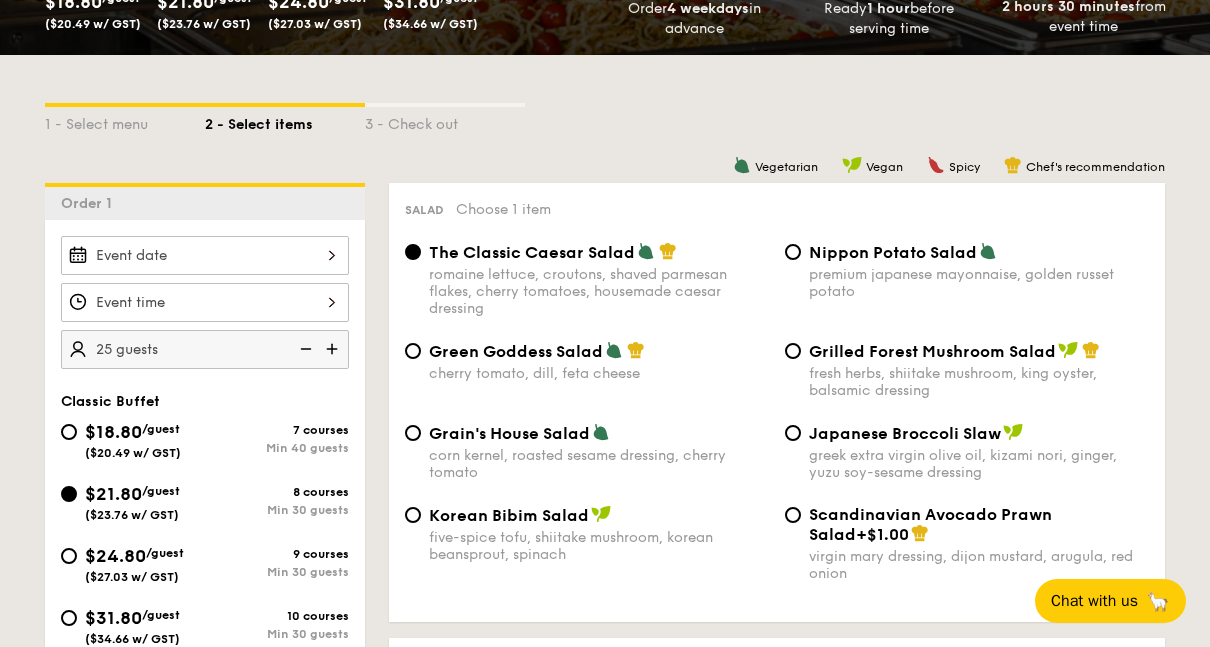 click at bounding box center (334, 349) 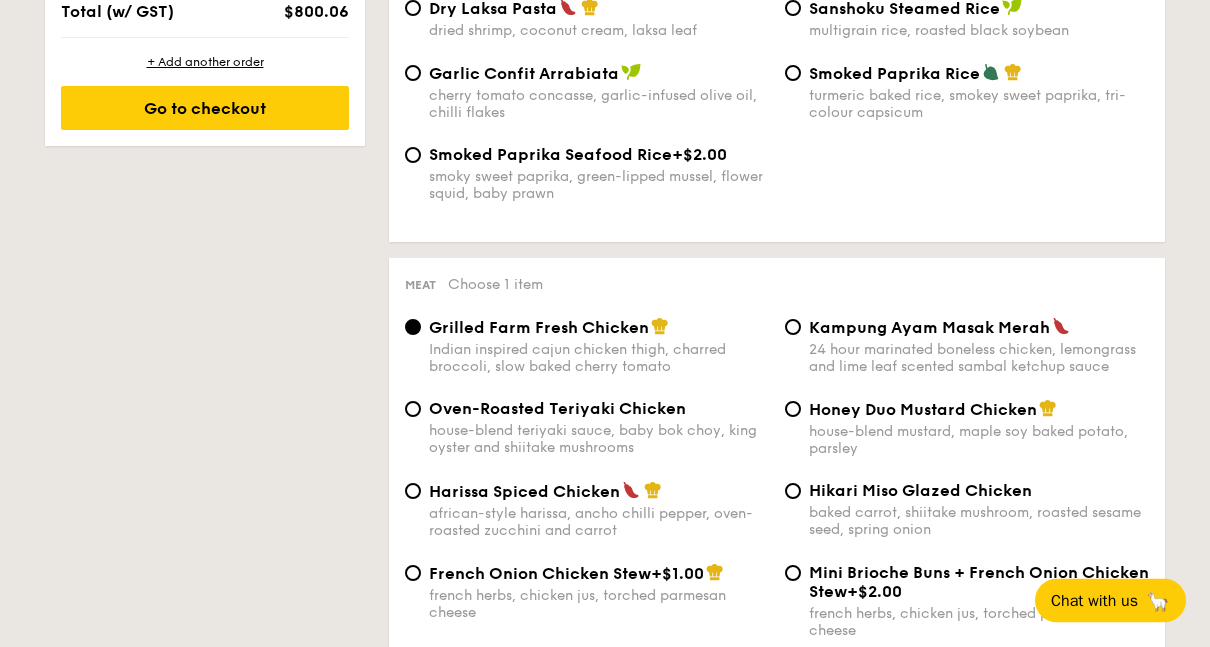 scroll, scrollTop: 1304, scrollLeft: 0, axis: vertical 